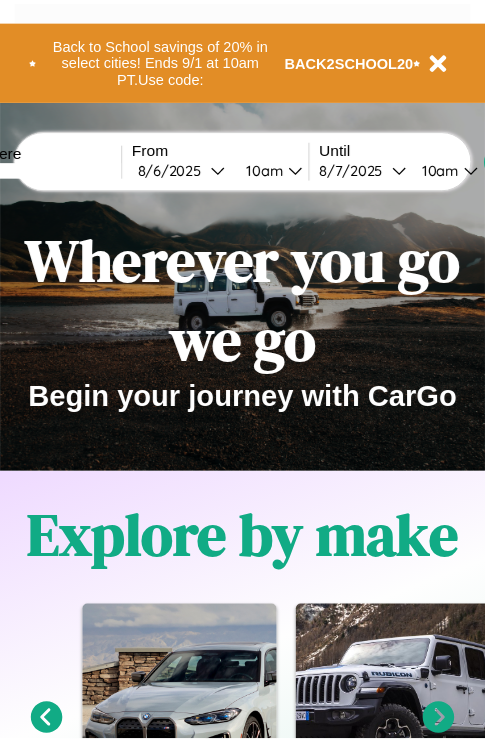 scroll, scrollTop: 0, scrollLeft: 0, axis: both 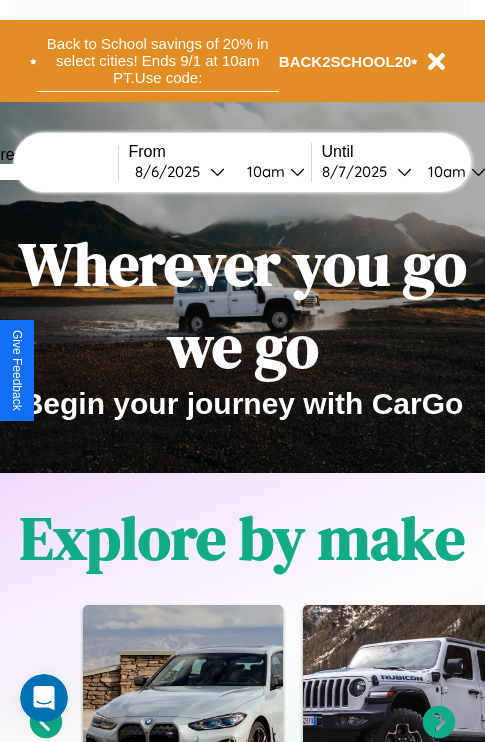 click on "Back to School savings of 20% in select cities! Ends 9/1 at 10am PT.  Use code:" at bounding box center (158, 61) 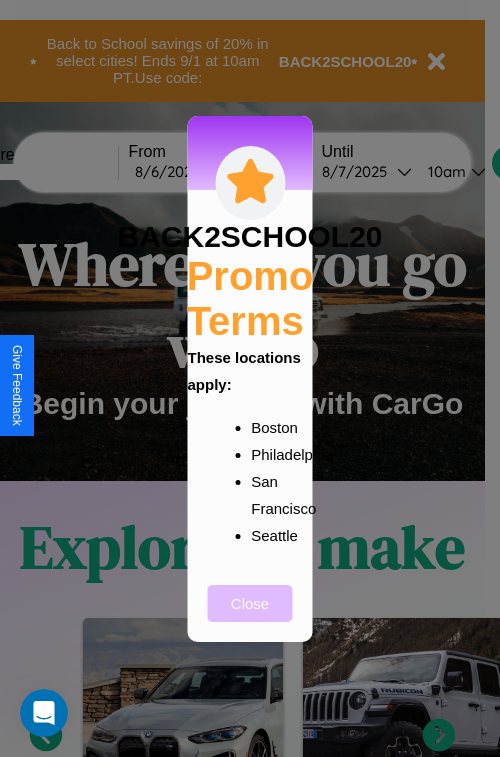 click on "Close" at bounding box center [250, 603] 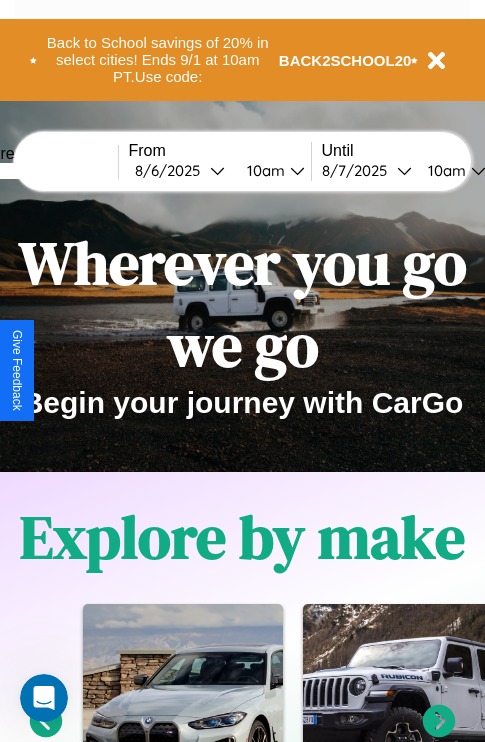 scroll, scrollTop: 0, scrollLeft: 0, axis: both 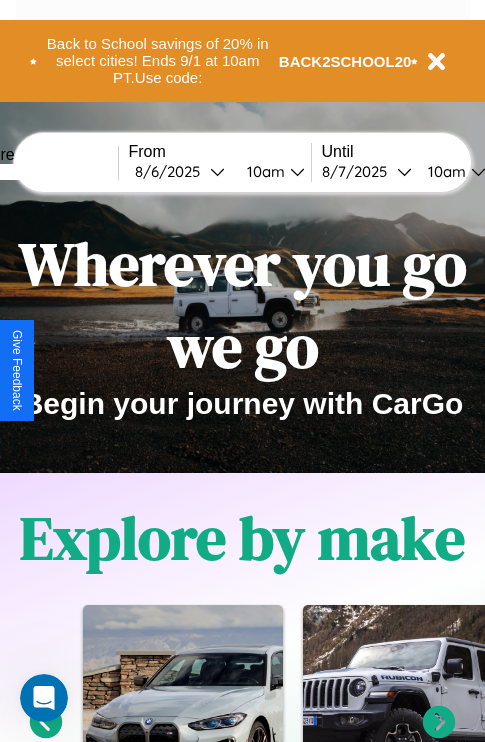 click at bounding box center (43, 172) 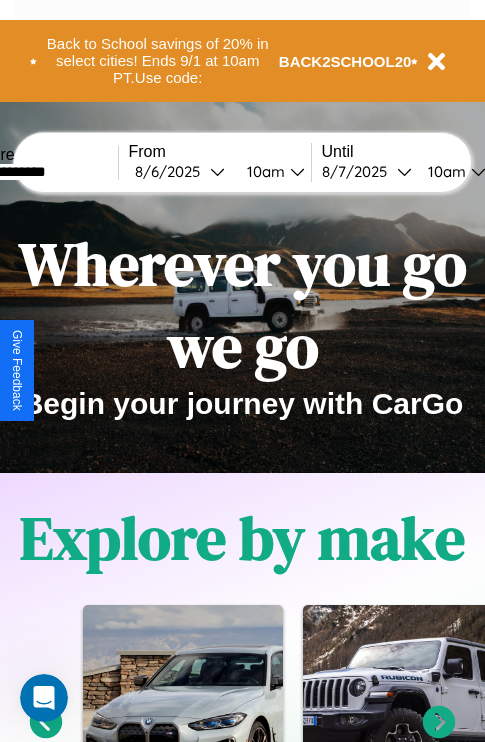 type on "**********" 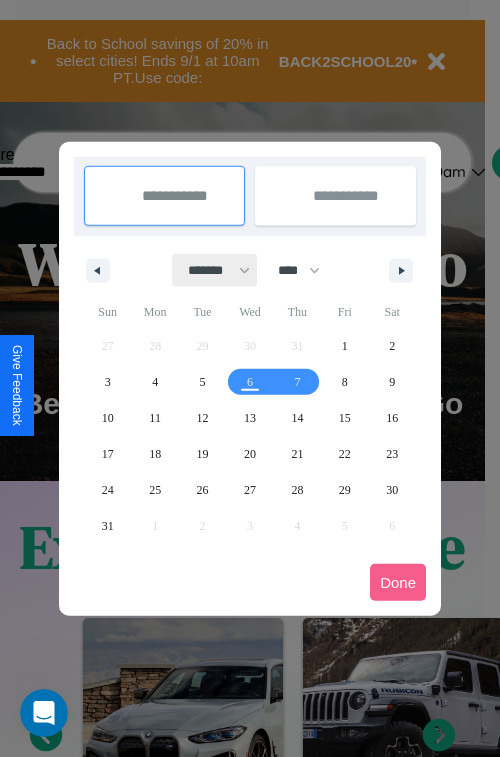click on "******* ******** ***** ***** *** **** **** ****** ********* ******* ******** ********" at bounding box center [215, 270] 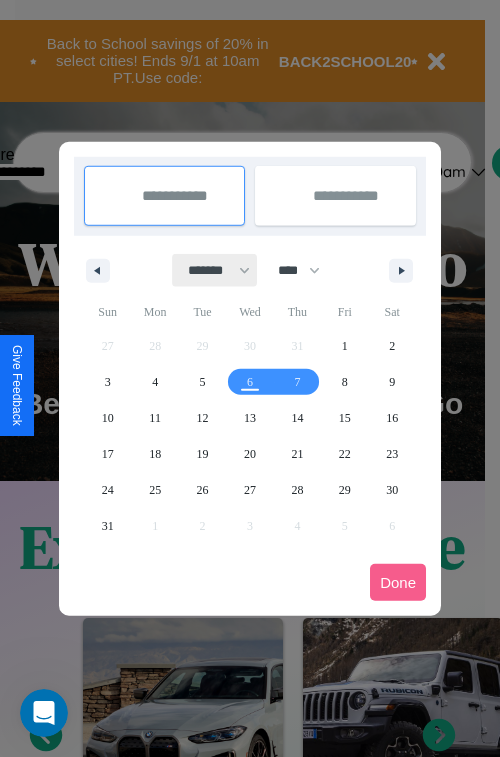 select on "*" 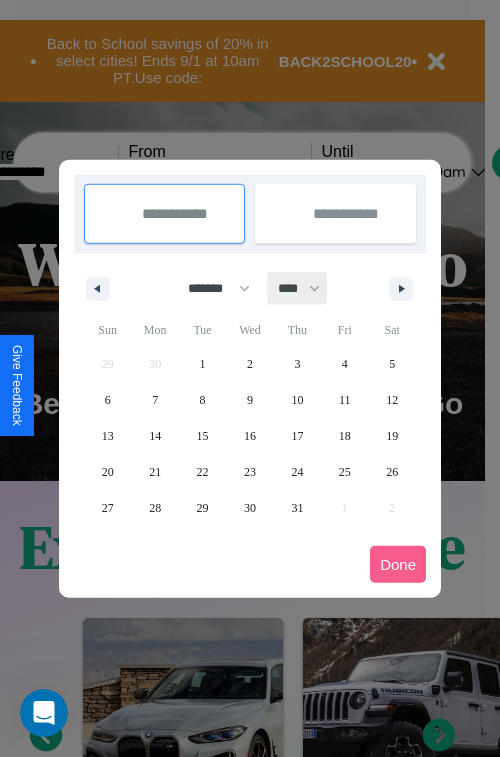 click on "**** **** **** **** **** **** **** **** **** **** **** **** **** **** **** **** **** **** **** **** **** **** **** **** **** **** **** **** **** **** **** **** **** **** **** **** **** **** **** **** **** **** **** **** **** **** **** **** **** **** **** **** **** **** **** **** **** **** **** **** **** **** **** **** **** **** **** **** **** **** **** **** **** **** **** **** **** **** **** **** **** **** **** **** **** **** **** **** **** **** **** **** **** **** **** **** **** **** **** **** **** **** **** **** **** **** **** **** **** **** **** **** **** **** **** **** **** **** **** **** ****" at bounding box center [298, 288] 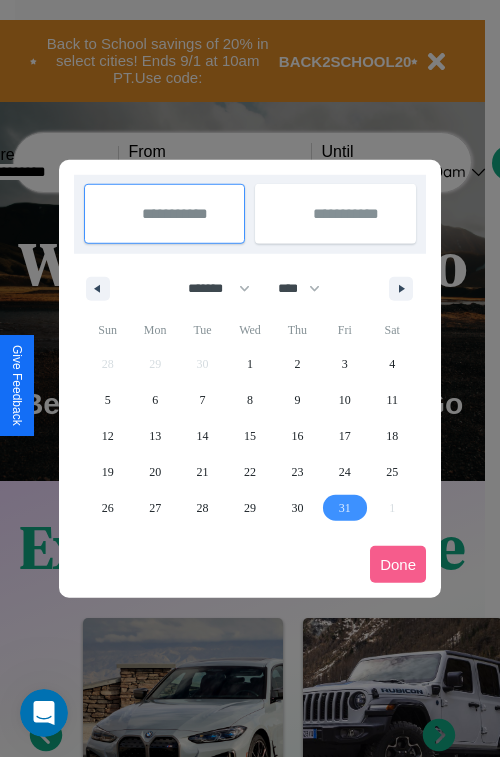 click on "31" at bounding box center [345, 508] 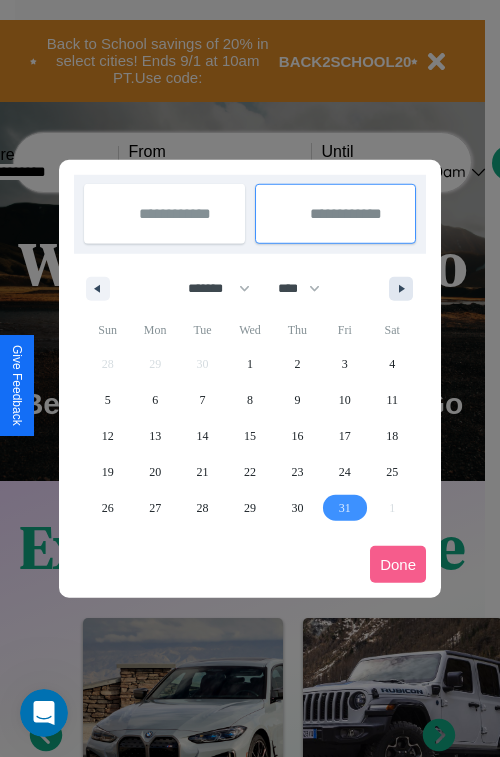 click at bounding box center (405, 289) 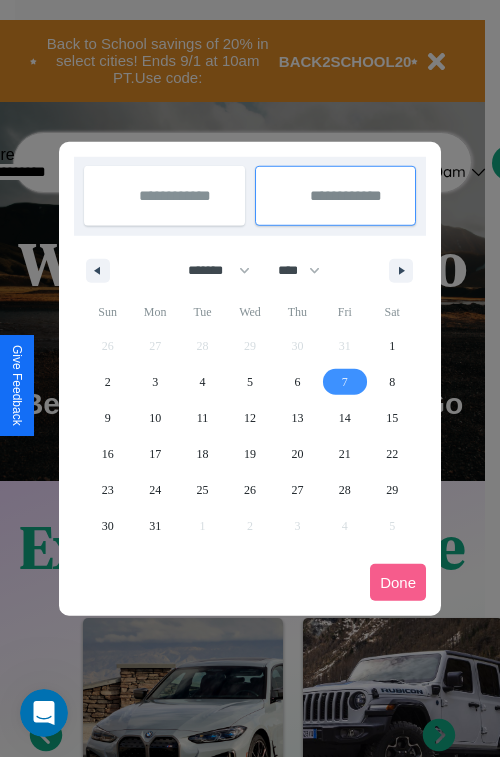 click on "7" at bounding box center [345, 382] 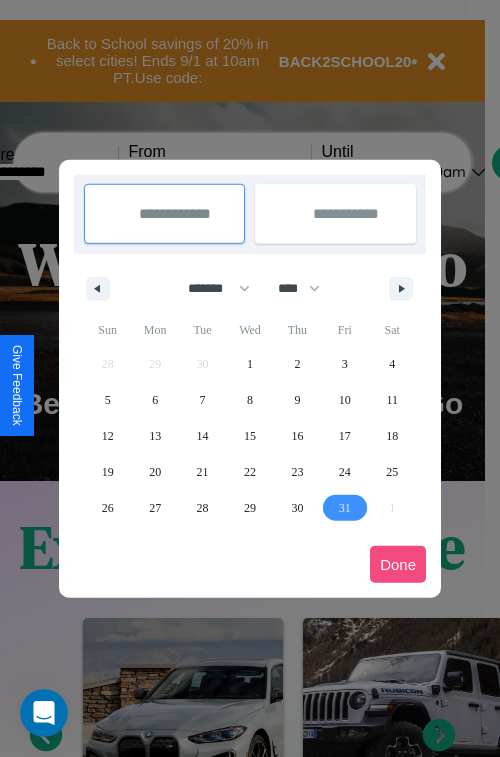 click on "Done" at bounding box center (398, 564) 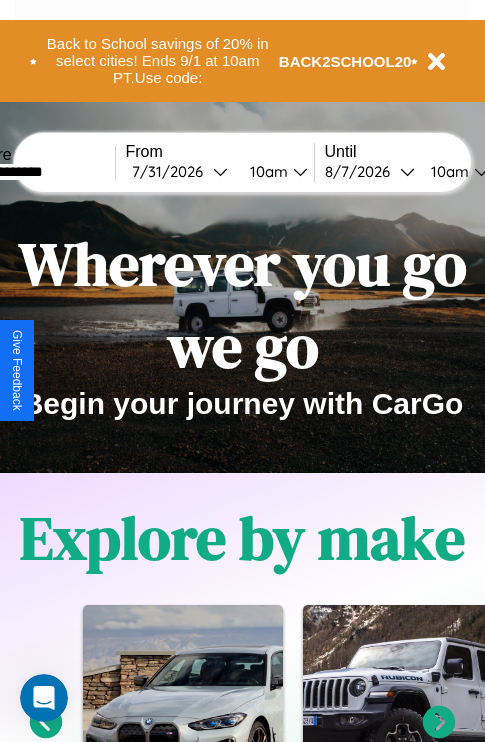 click on "10am" at bounding box center [266, 171] 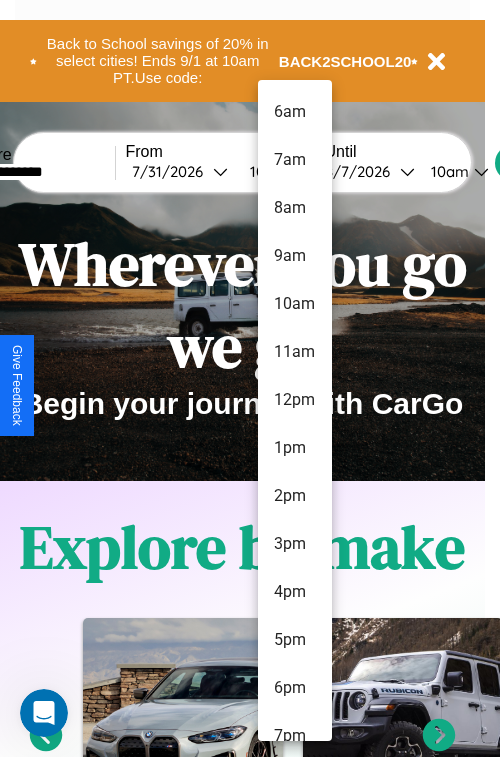 click on "3pm" at bounding box center [295, 544] 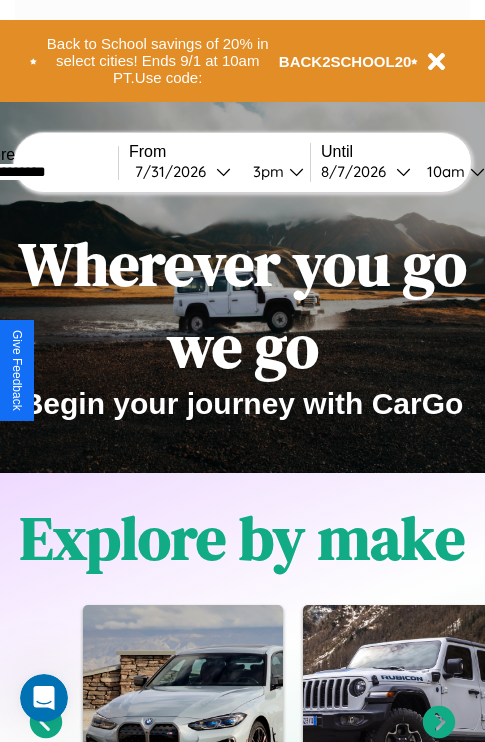 scroll, scrollTop: 0, scrollLeft: 67, axis: horizontal 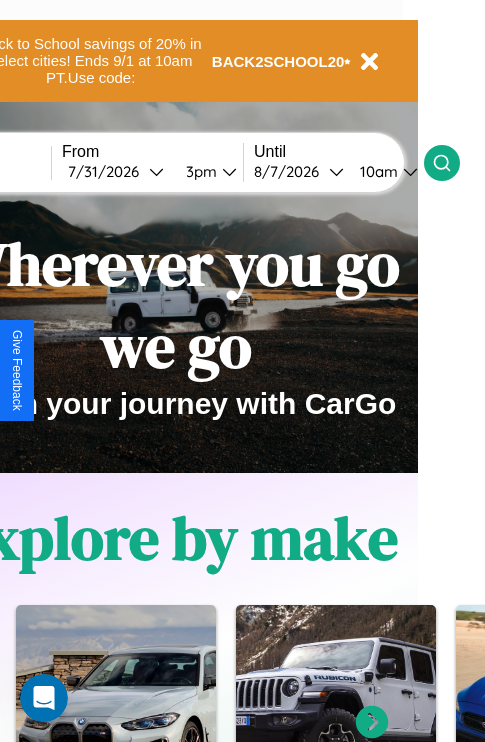 click 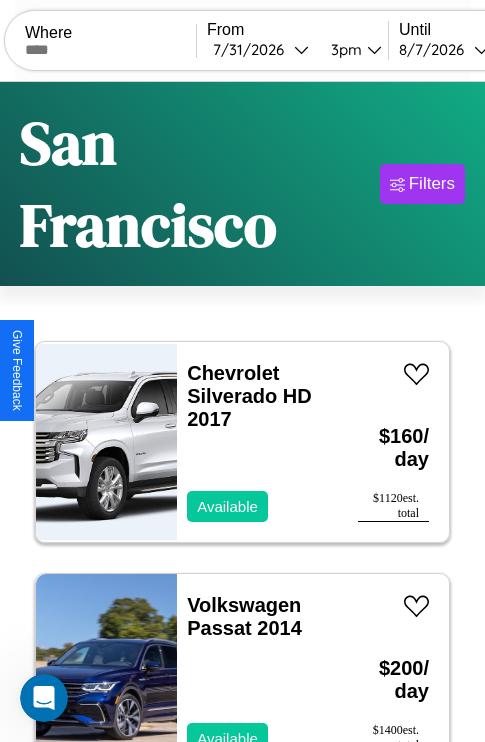 scroll, scrollTop: 166, scrollLeft: 0, axis: vertical 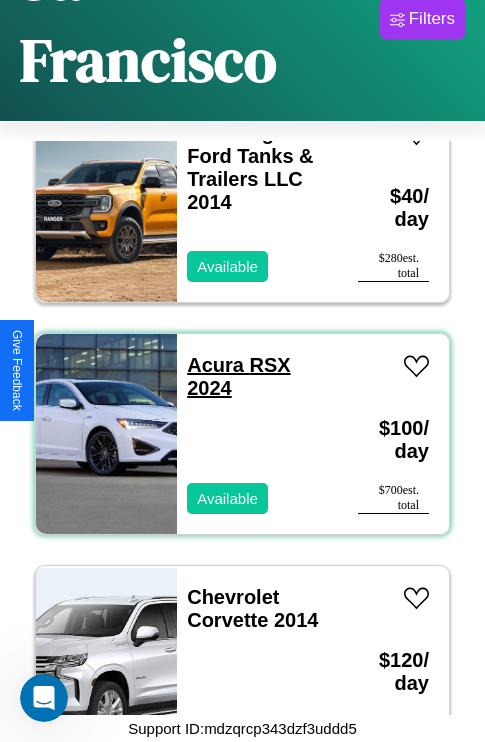 click on "Acura   RSX   2024" at bounding box center [238, 376] 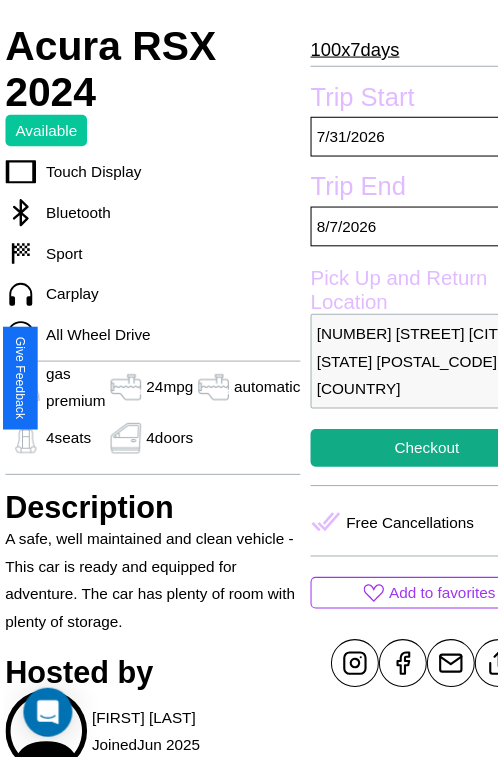scroll, scrollTop: 628, scrollLeft: 107, axis: both 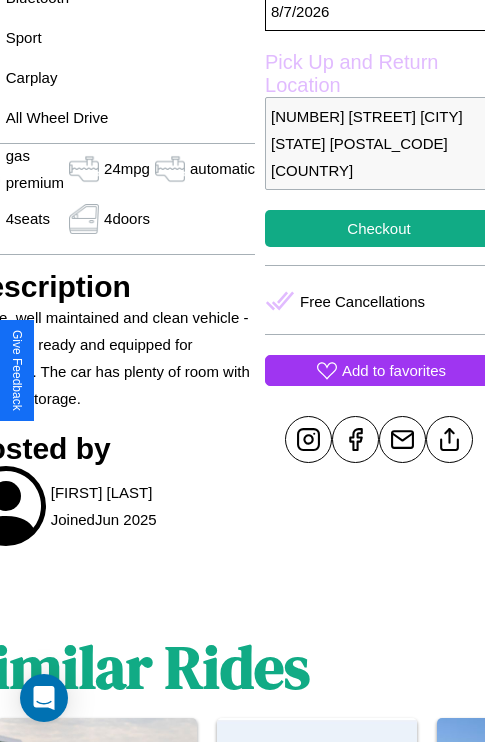 click on "Add to favorites" at bounding box center (394, 370) 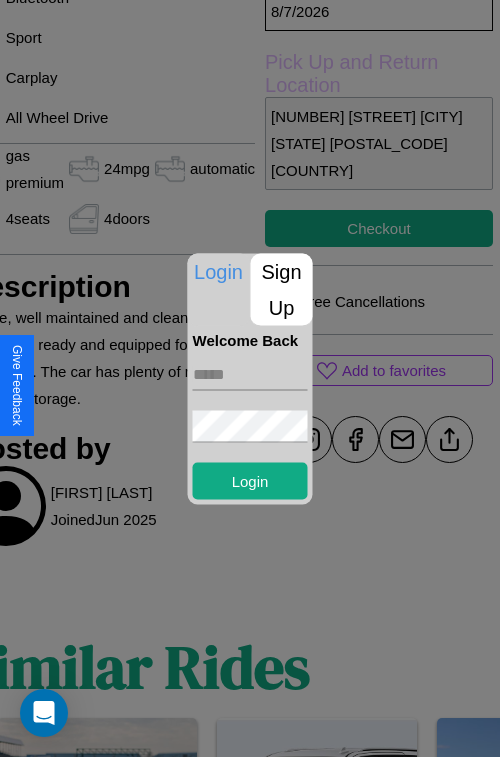 click on "Sign Up" at bounding box center (282, 289) 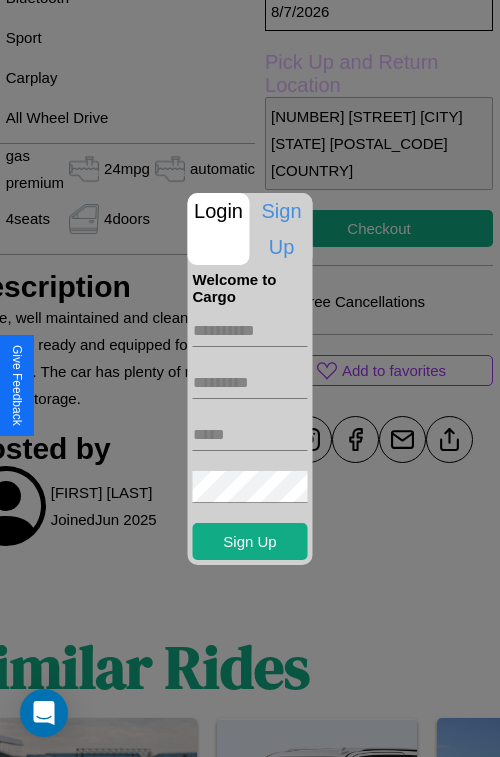 click at bounding box center (250, 331) 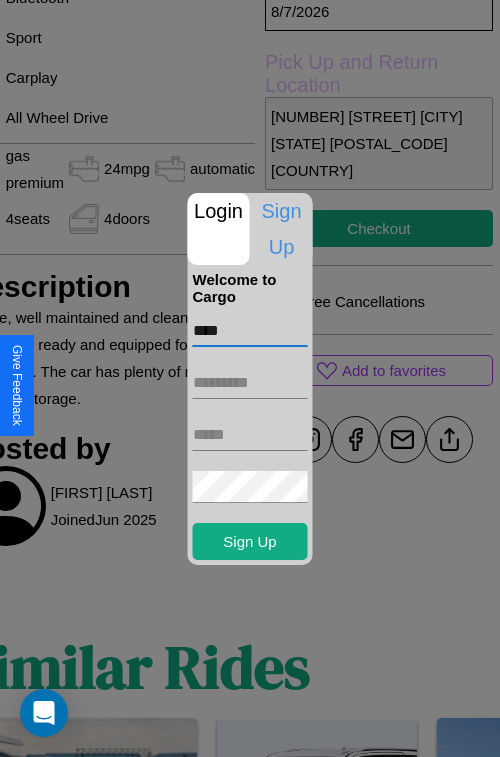 type on "****" 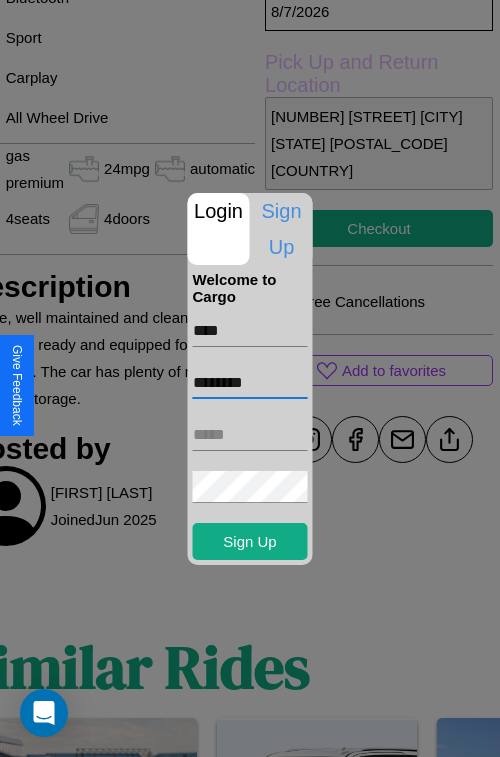 type on "********" 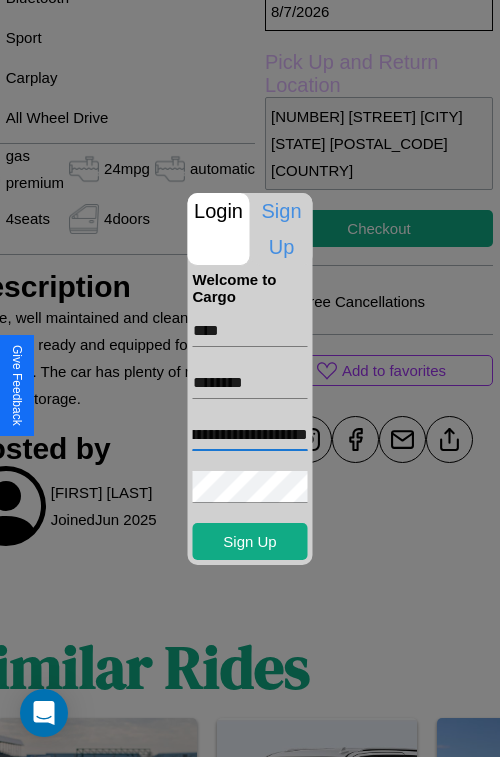 scroll, scrollTop: 0, scrollLeft: 71, axis: horizontal 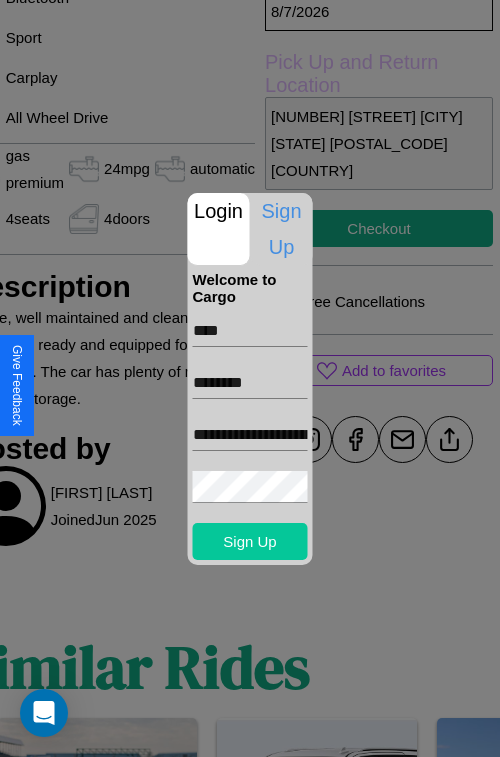 click on "Sign Up" at bounding box center (250, 541) 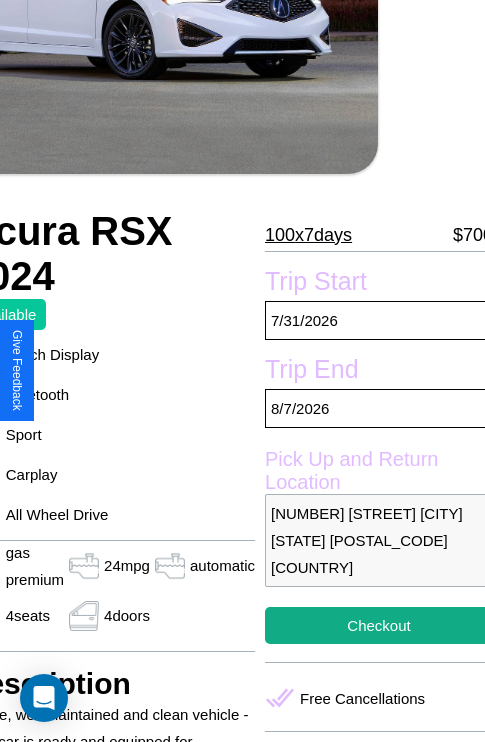 scroll, scrollTop: 95, scrollLeft: 107, axis: both 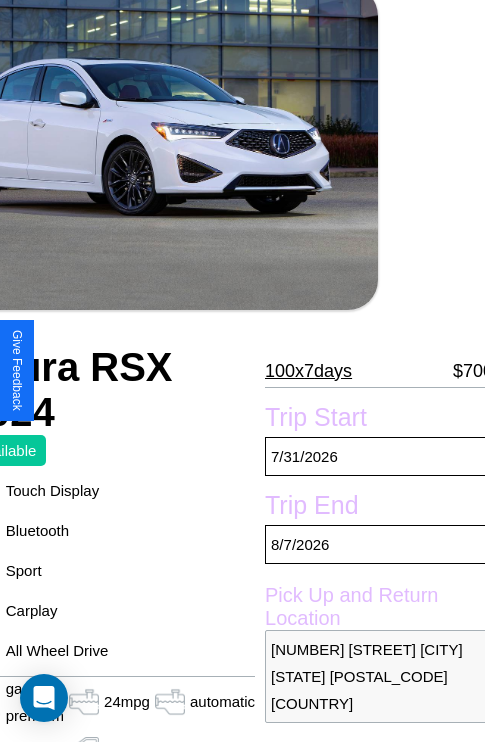click on "100 x 7 days" at bounding box center [308, 371] 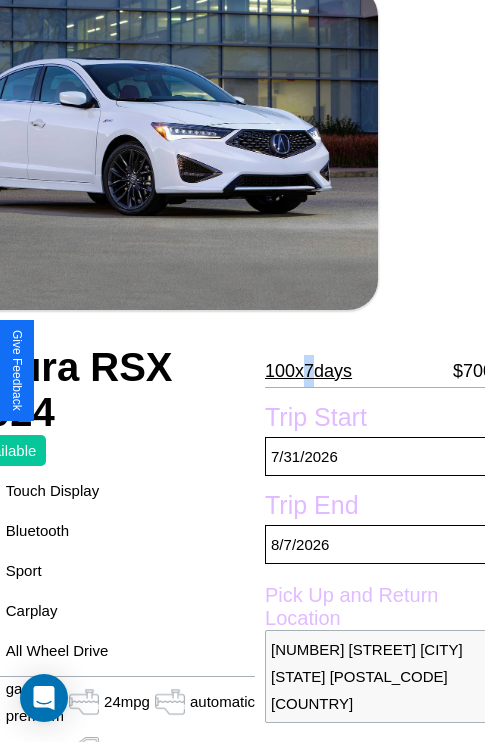 click on "100 x 7 days" at bounding box center (308, 371) 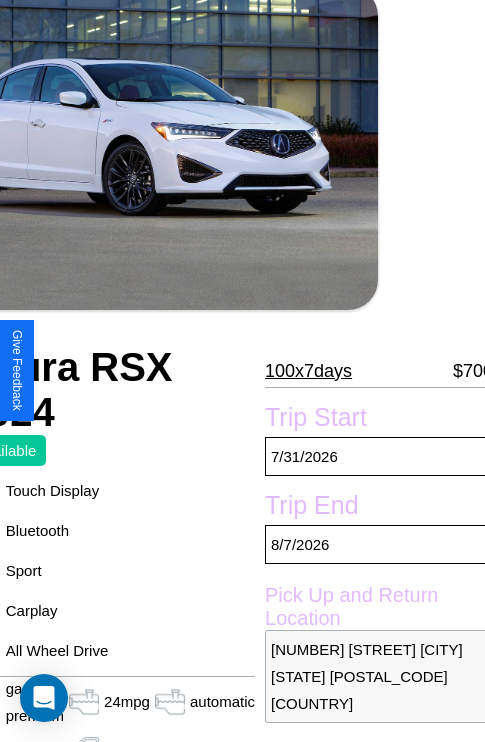 click on "100 x 7 days" at bounding box center [308, 371] 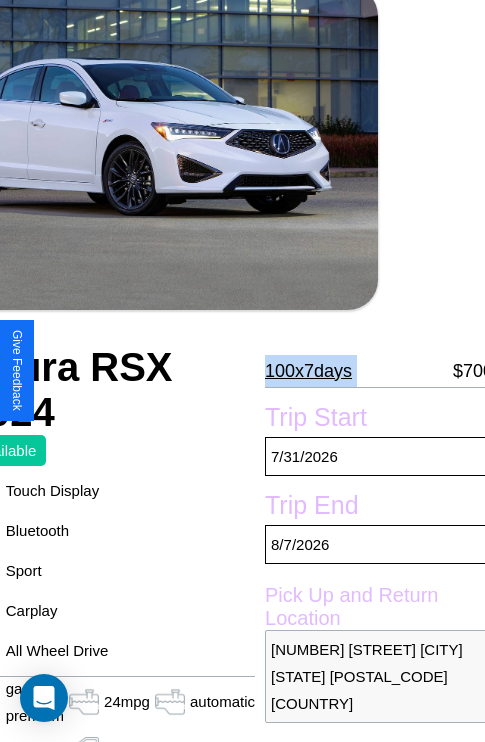 click on "100 x 7 days" at bounding box center (308, 371) 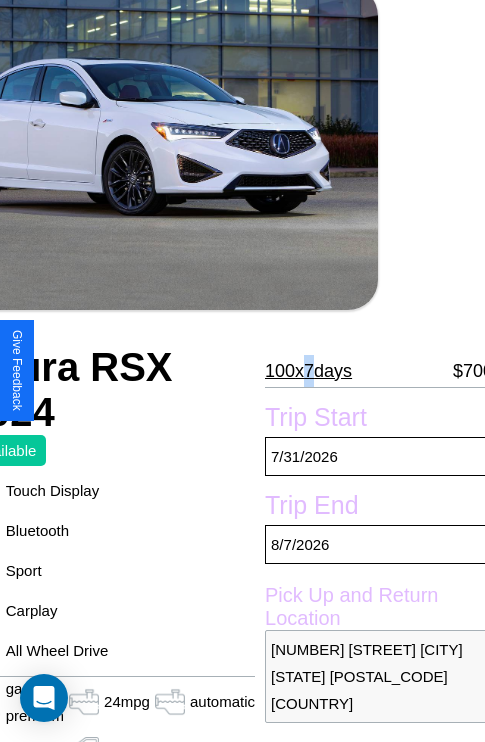 click on "100 x 7 days" at bounding box center (308, 371) 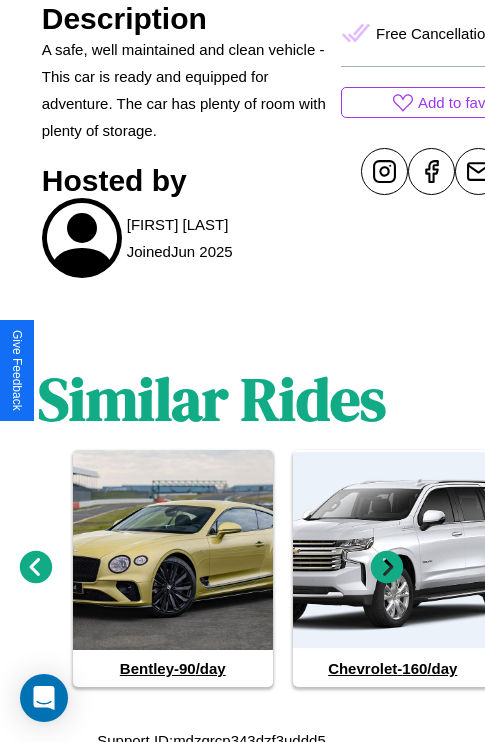 scroll, scrollTop: 908, scrollLeft: 30, axis: both 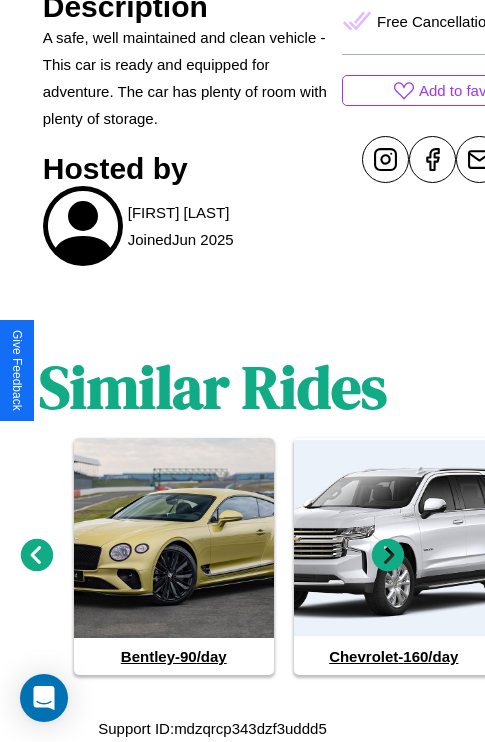 click 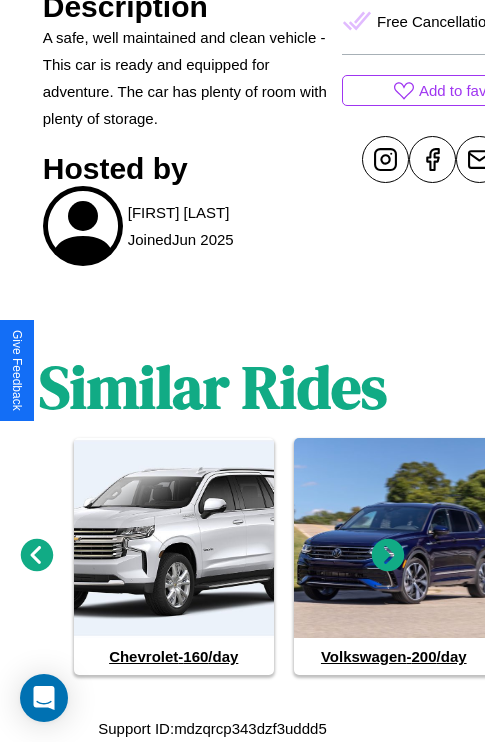 click 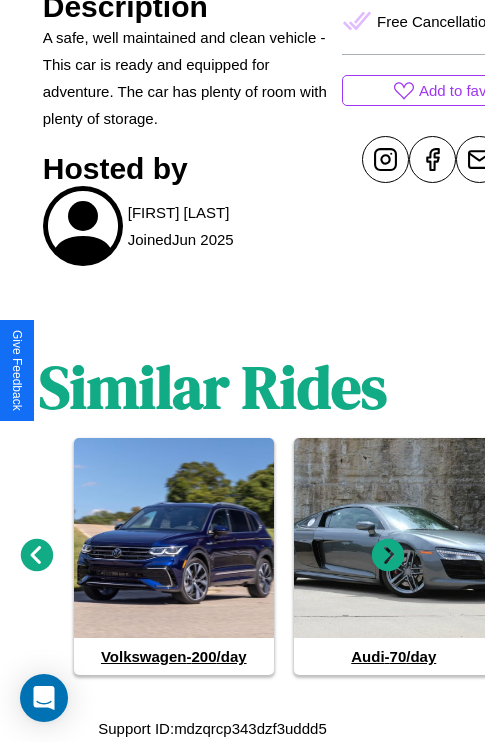 click 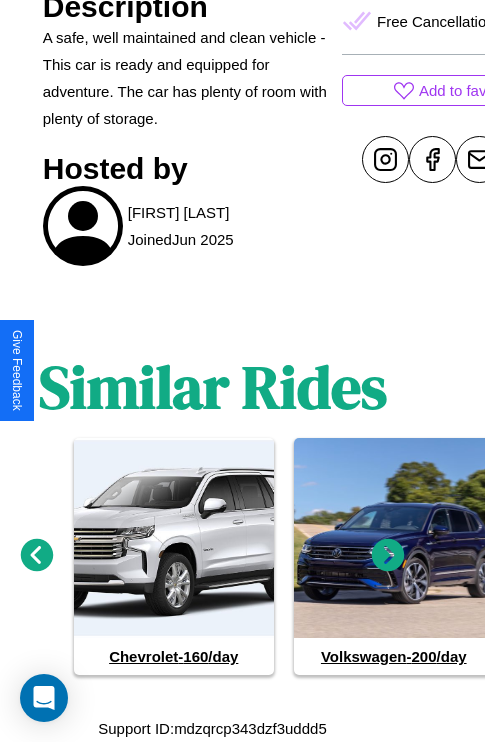 click 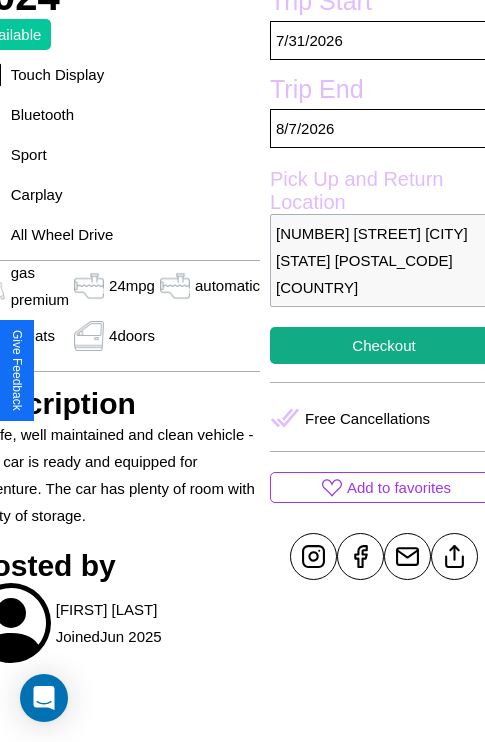 scroll, scrollTop: 486, scrollLeft: 107, axis: both 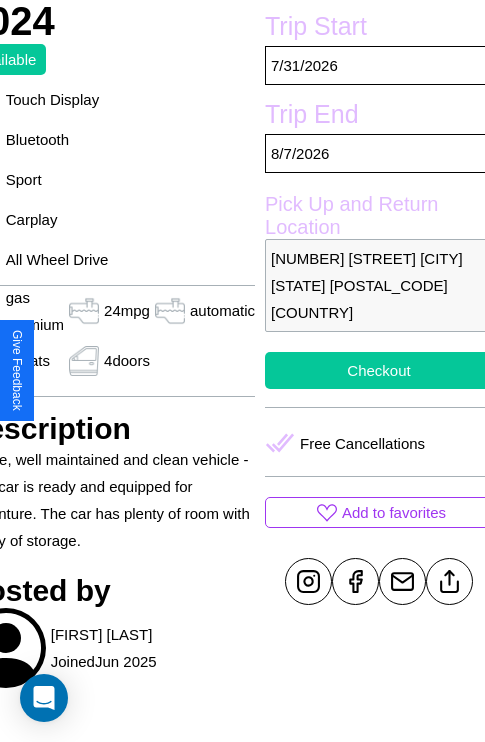 click on "Checkout" at bounding box center (379, 370) 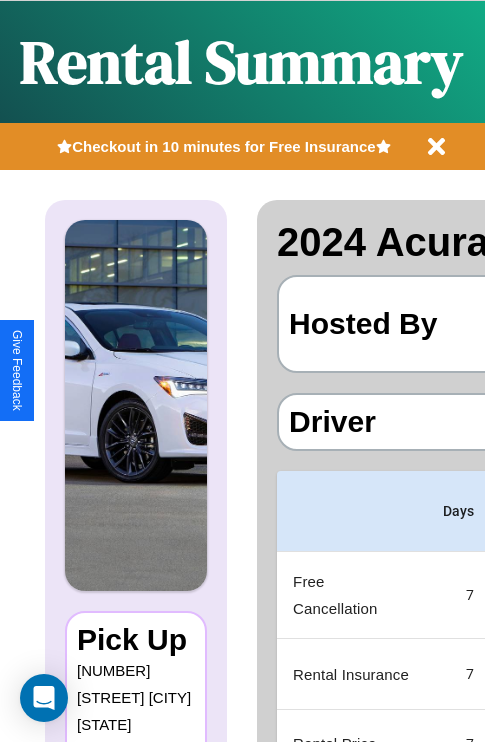 scroll, scrollTop: 0, scrollLeft: 378, axis: horizontal 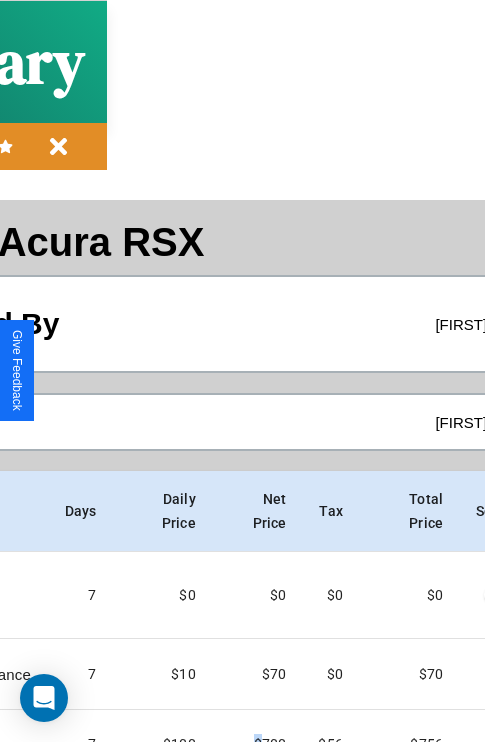 click on "Checkout" at bounding box center [441, 901] 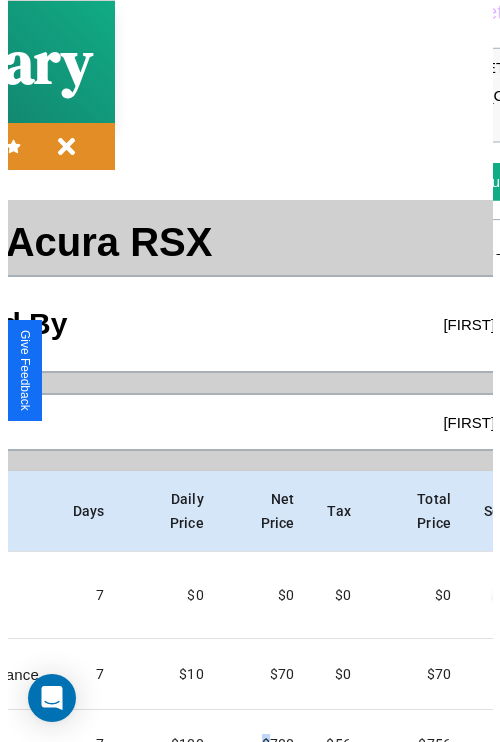 scroll, scrollTop: 0, scrollLeft: 0, axis: both 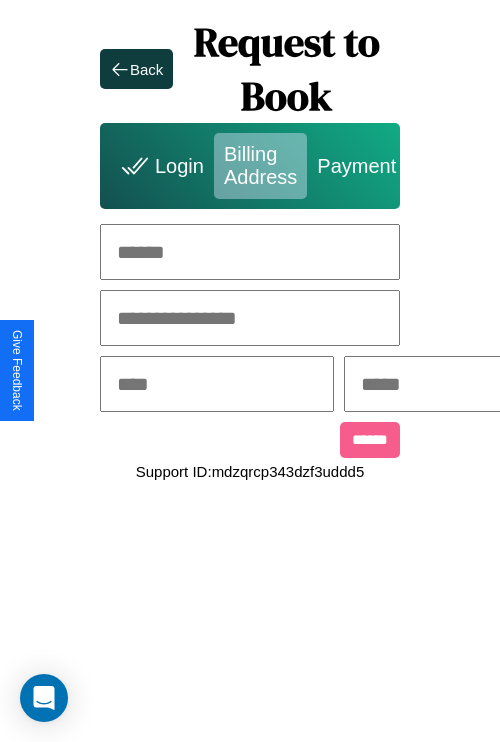 click at bounding box center [250, 252] 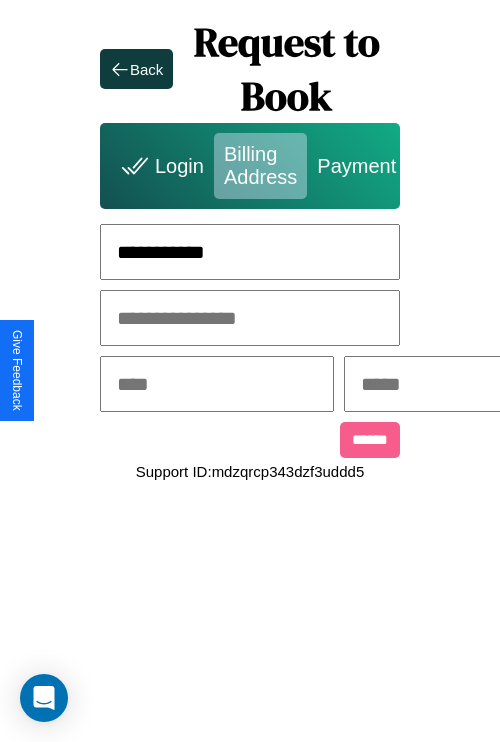 type on "**********" 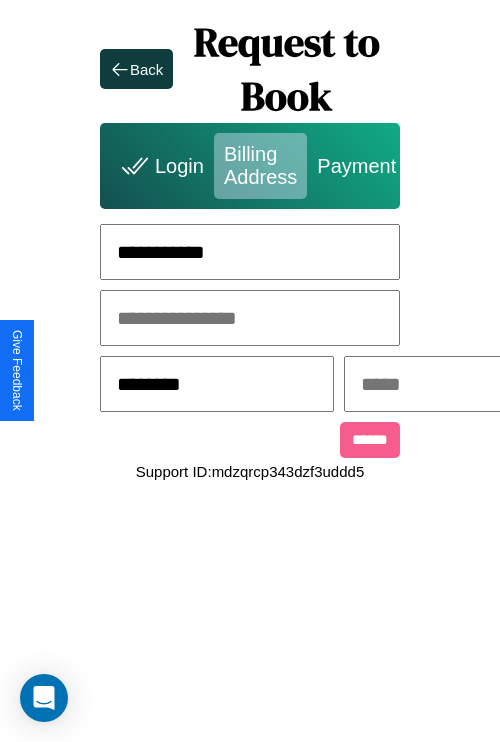 type on "********" 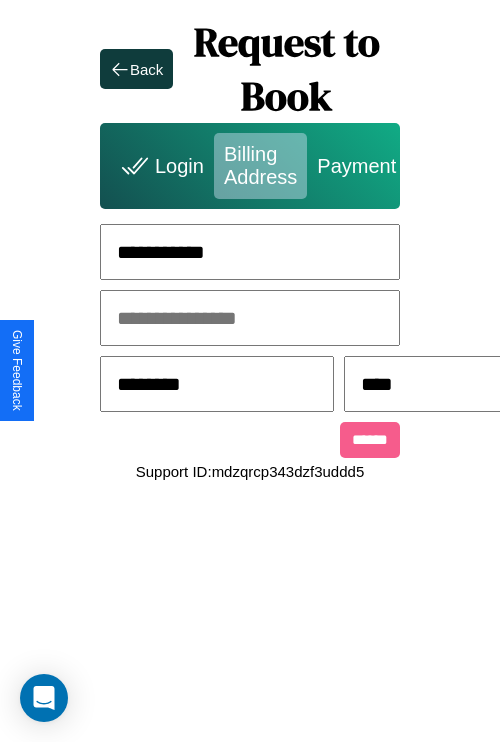 scroll, scrollTop: 0, scrollLeft: 517, axis: horizontal 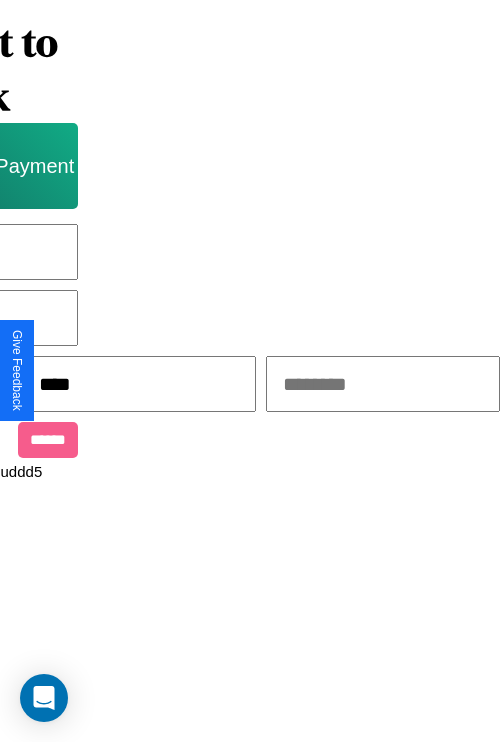 type on "****" 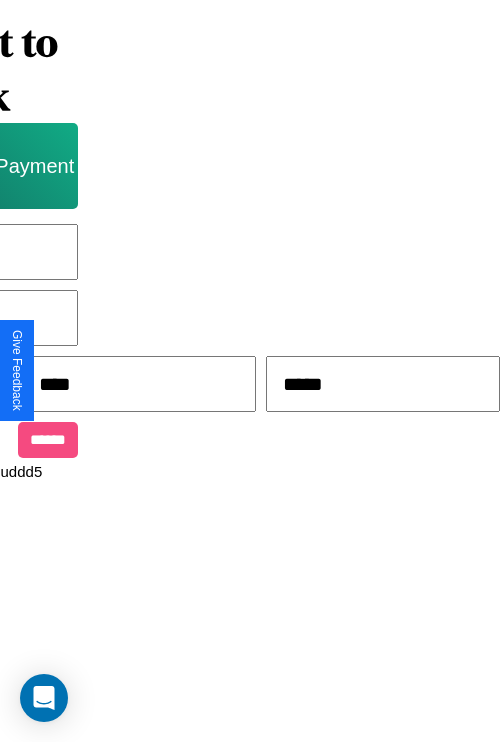 type on "*****" 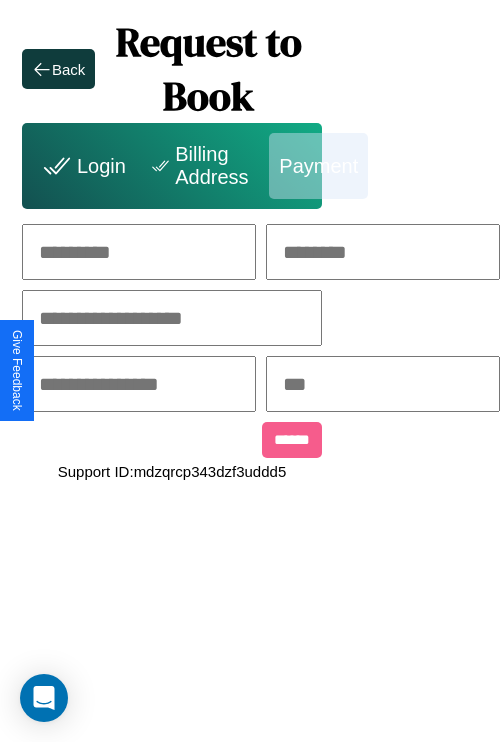 scroll, scrollTop: 0, scrollLeft: 208, axis: horizontal 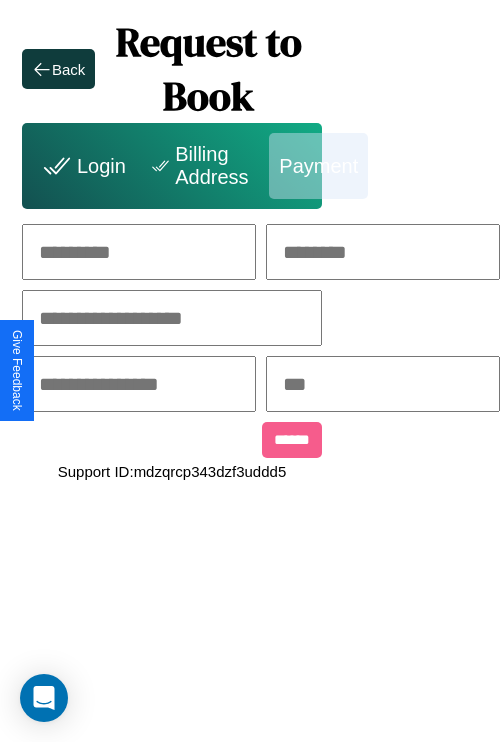 click at bounding box center (139, 252) 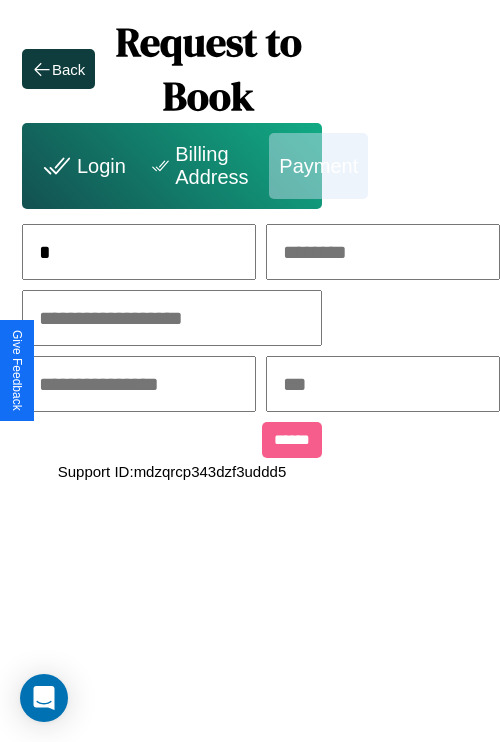 scroll, scrollTop: 0, scrollLeft: 129, axis: horizontal 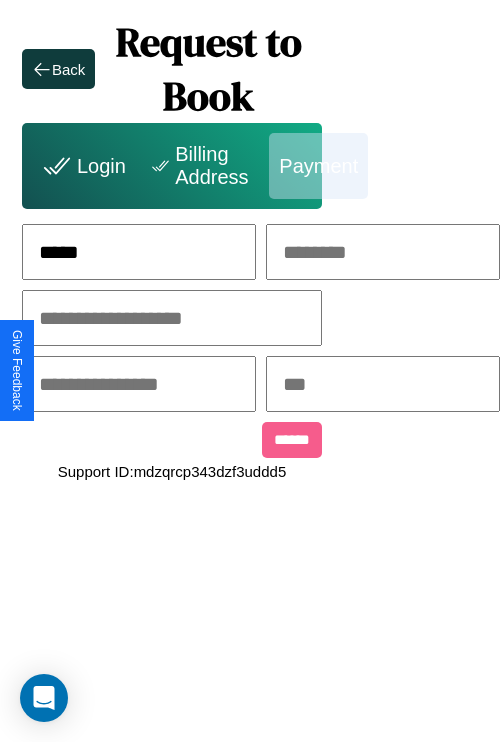 type on "*****" 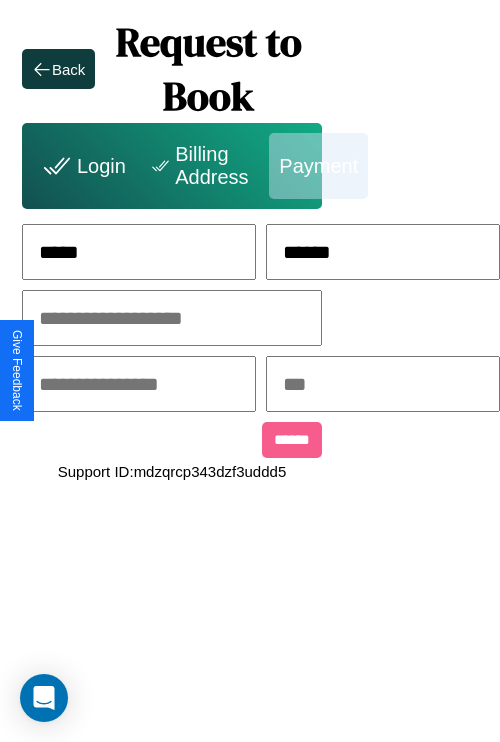 type on "******" 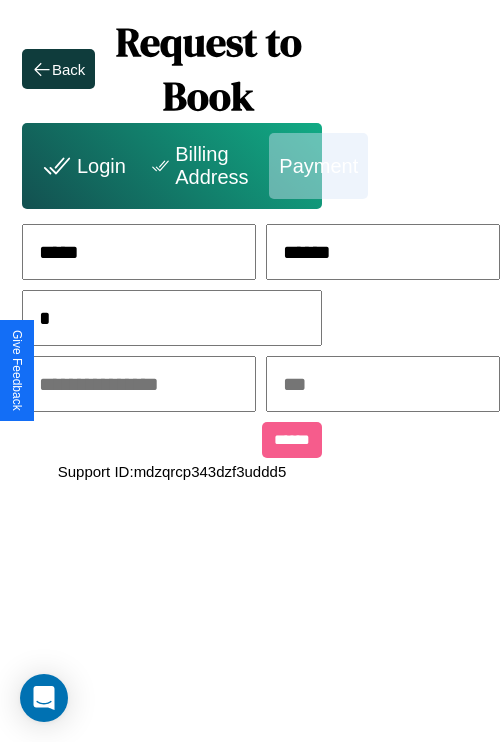 scroll, scrollTop: 0, scrollLeft: 128, axis: horizontal 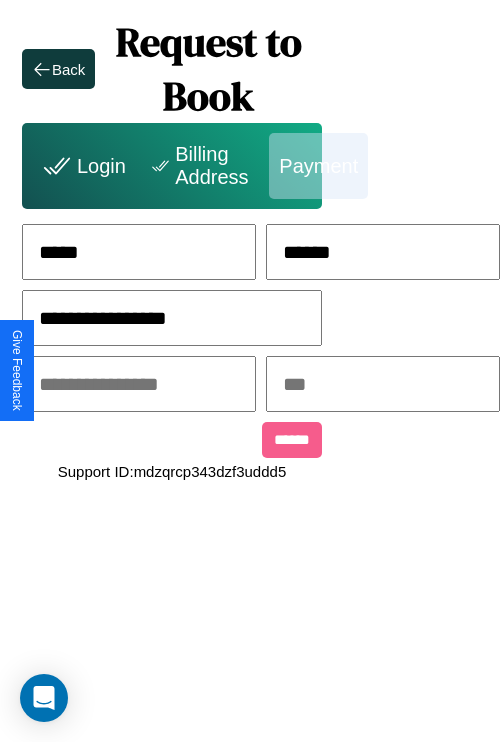 type on "**********" 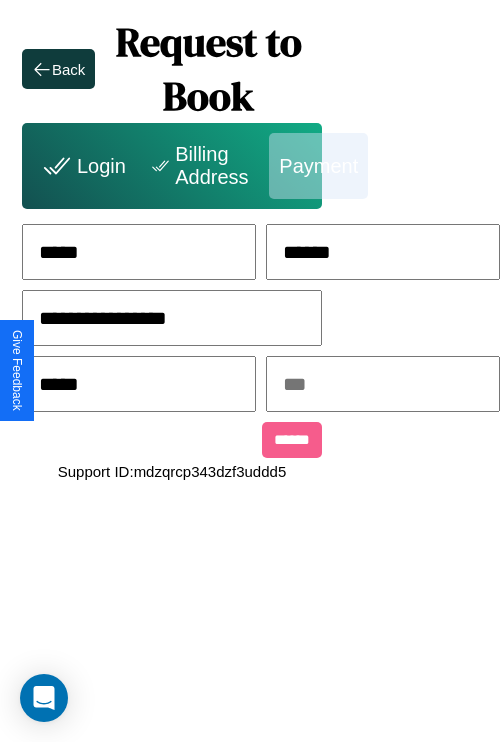 type on "*****" 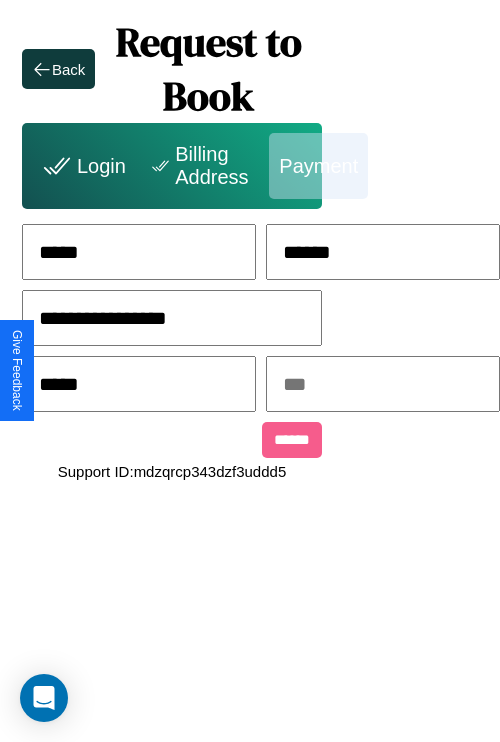 click at bounding box center [383, 384] 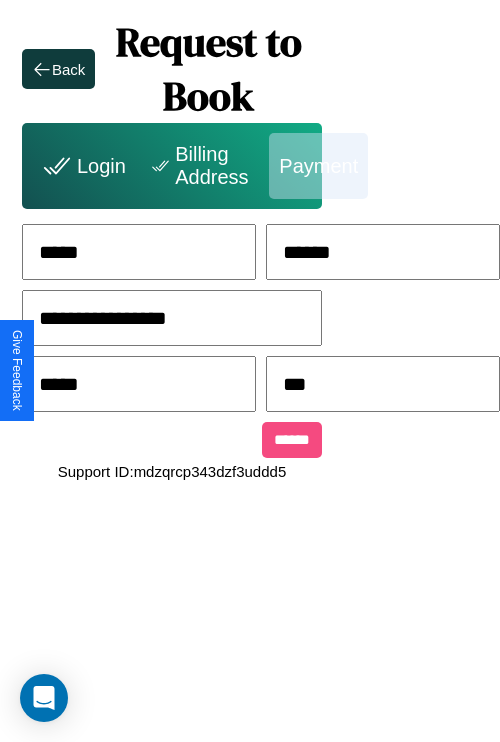 type on "***" 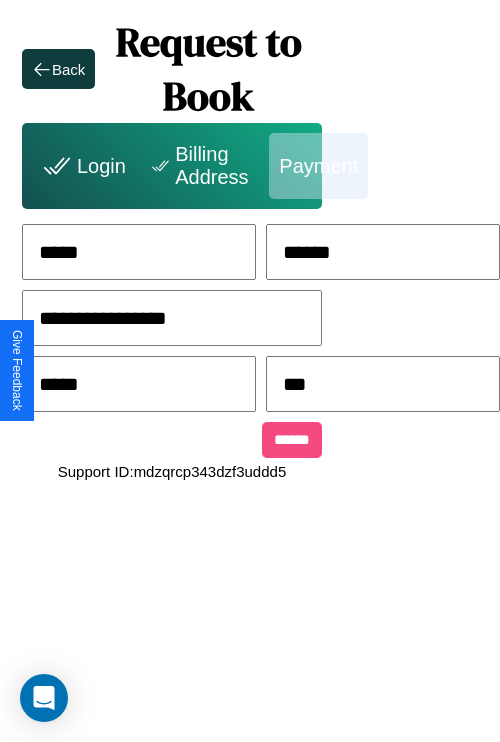 click on "******" at bounding box center (292, 440) 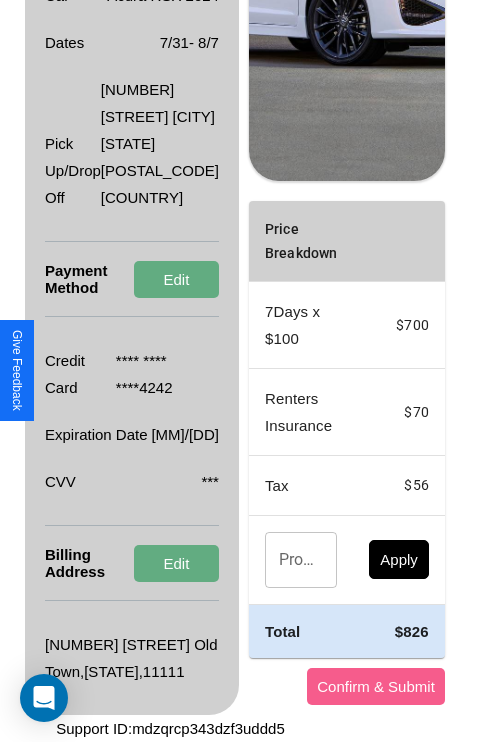 scroll, scrollTop: 509, scrollLeft: 72, axis: both 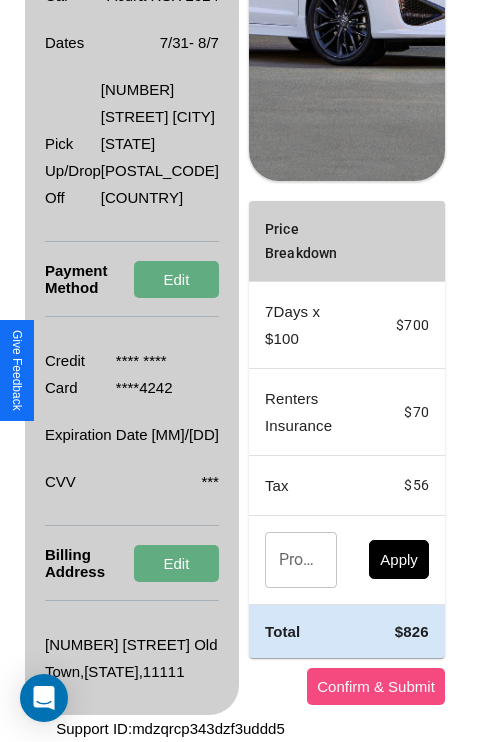click on "Confirm & Submit" at bounding box center [376, 686] 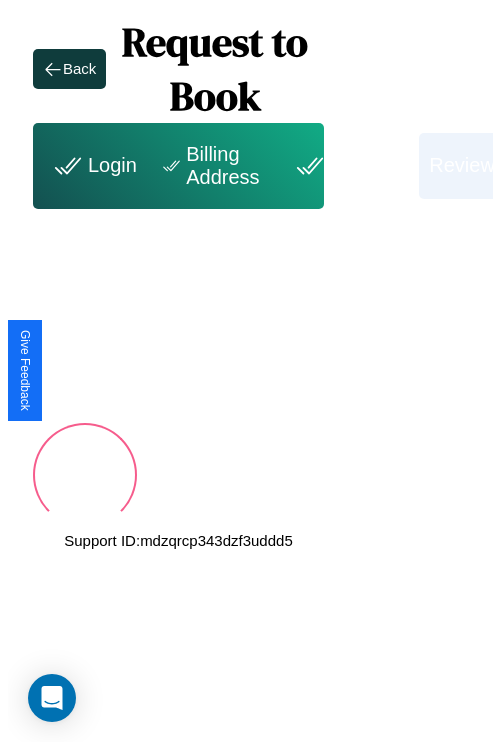 scroll, scrollTop: 0, scrollLeft: 72, axis: horizontal 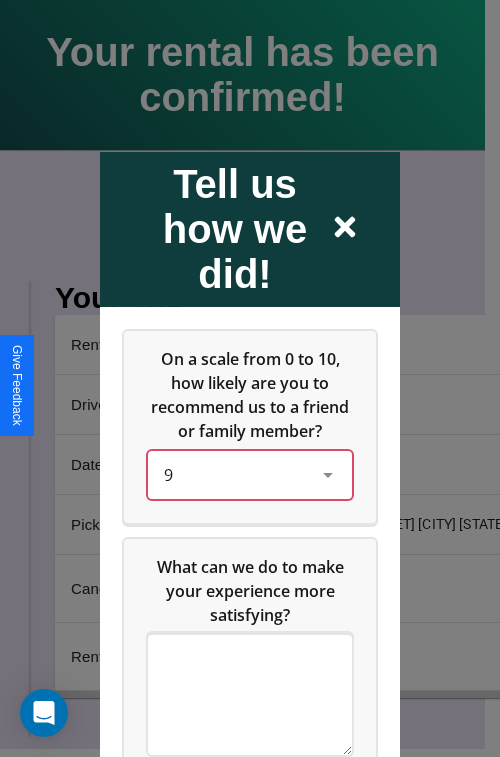 click on "9" at bounding box center (234, 474) 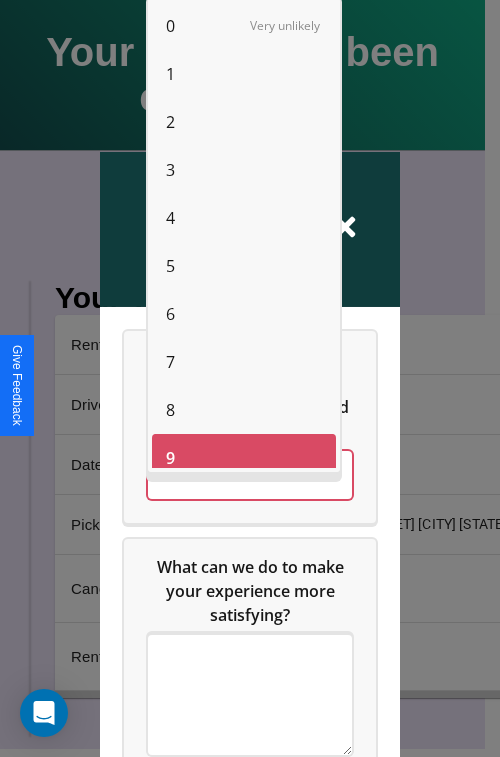 scroll, scrollTop: 14, scrollLeft: 0, axis: vertical 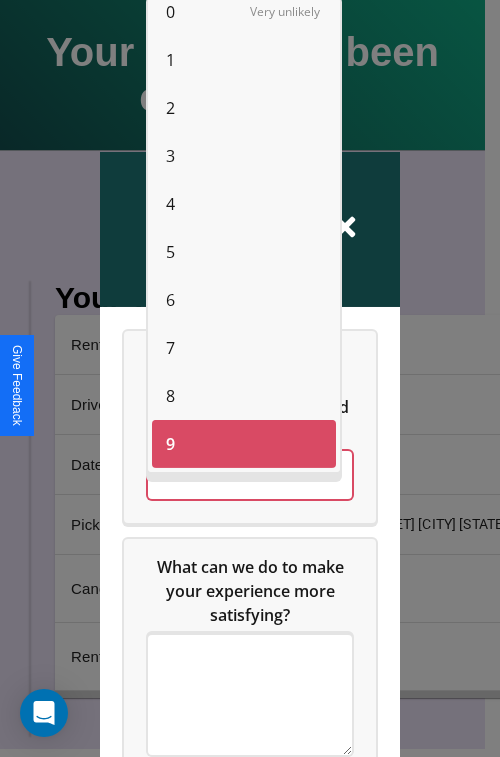 click on "7" at bounding box center [170, 348] 